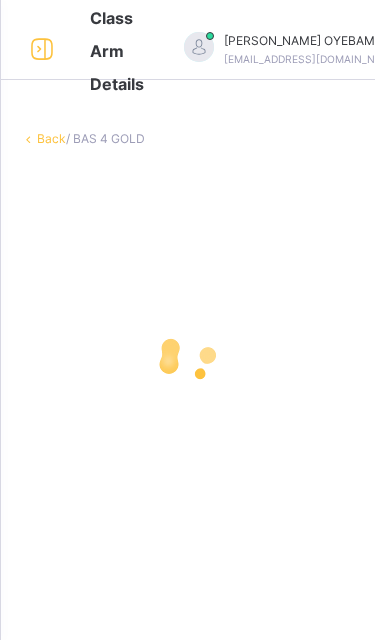 scroll, scrollTop: 0, scrollLeft: 0, axis: both 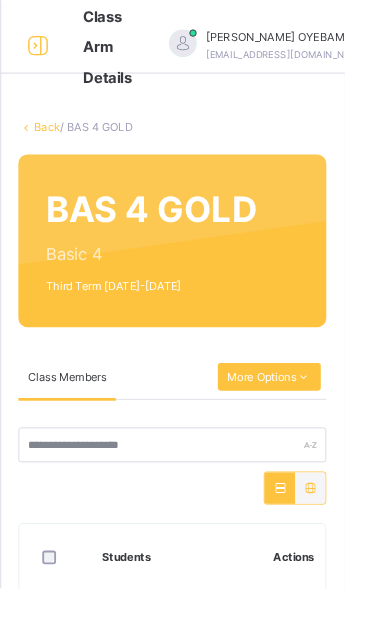 click on "Back" at bounding box center (51, 138) 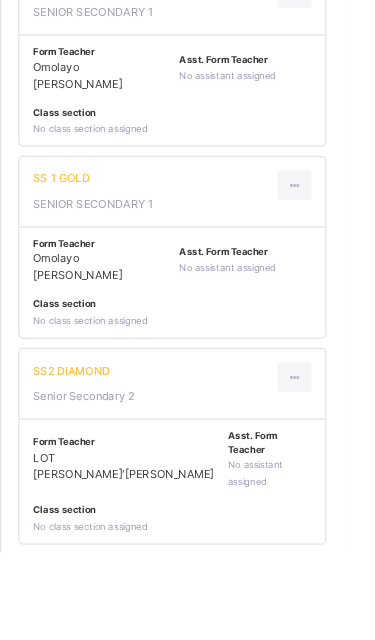 scroll, scrollTop: 784, scrollLeft: 0, axis: vertical 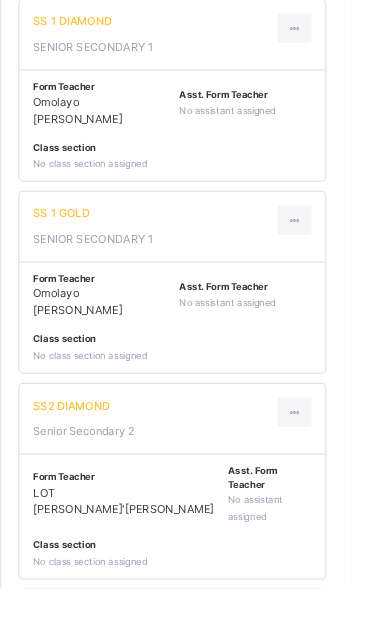 click on "SS2   GOLD" at bounding box center [91, 666] 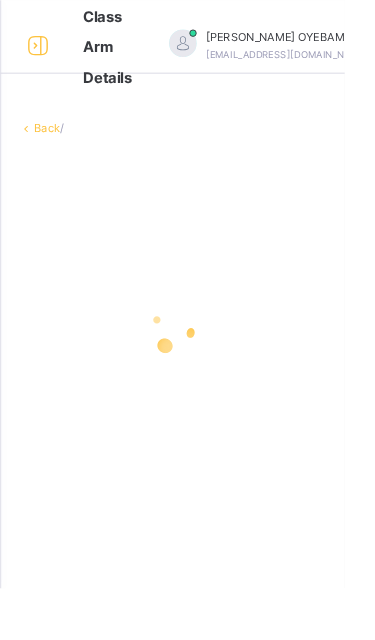 scroll, scrollTop: 51, scrollLeft: 0, axis: vertical 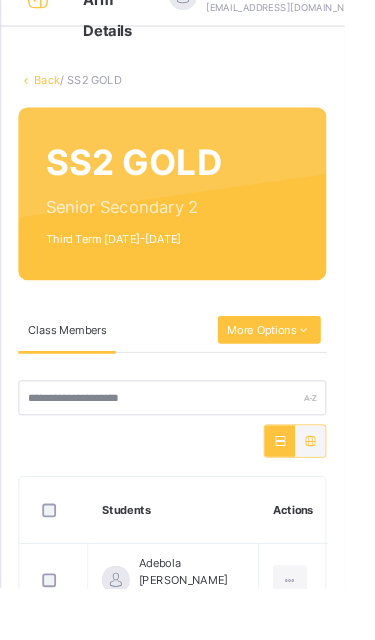 click on "More Options" at bounding box center [293, 359] 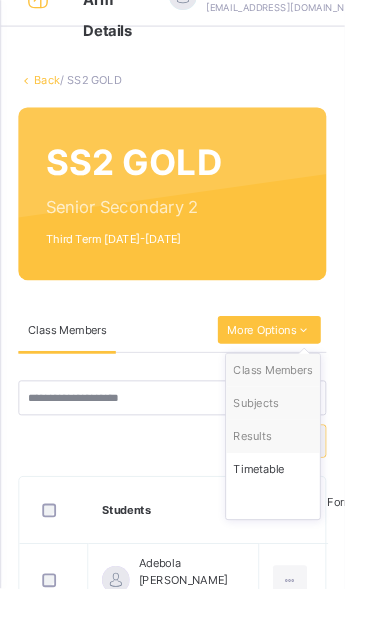 click on "Subjects" at bounding box center (297, 439) 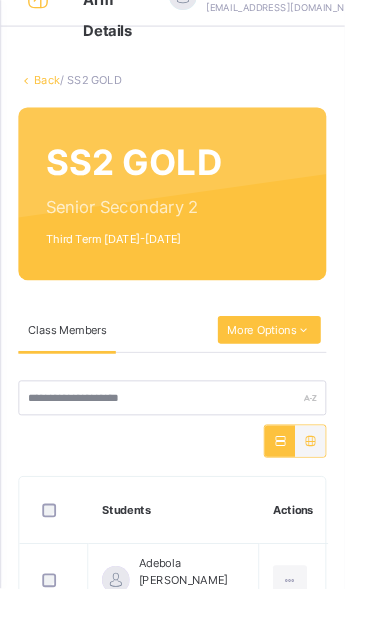 scroll, scrollTop: 0, scrollLeft: 0, axis: both 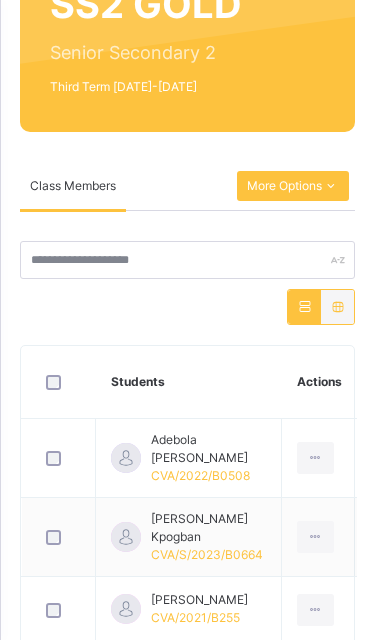 click on "More Options" at bounding box center [293, 186] 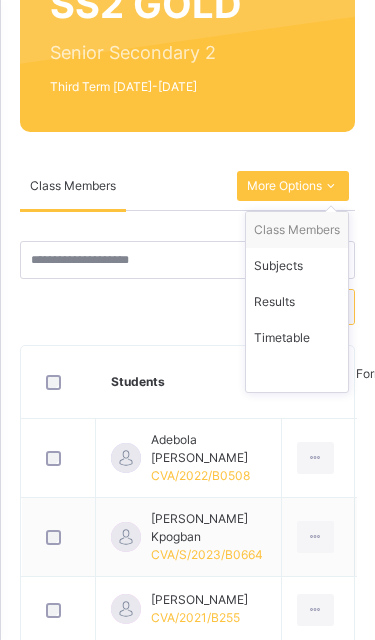 click on "Subjects" at bounding box center [297, 266] 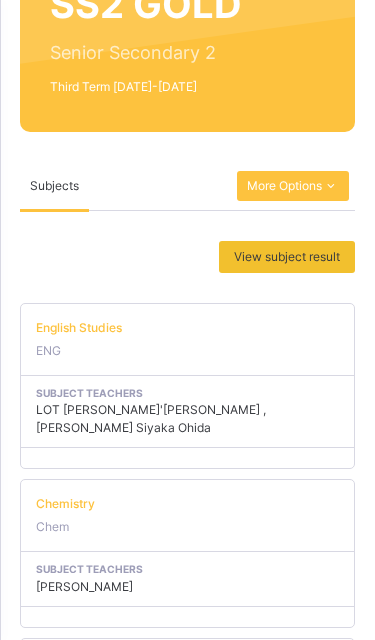 click on "Back  / SS2 GOLD SS2 GOLD Senior Secondary 2 Third Term [DATE]-[DATE] Class Members Subjects Results Timetable Form Teacher Subjects More Options   CRESTVIEW ACADEMY  Date: [DATE] 3:05:54 pm Class Members Class:  SS2 GOLD Total no. of Students:  29 Term:  Third Term Session:  [DATE]-[DATE] S/NO Admission No. Last Name First Name Other Name 1 CVA/2022/B0508 [PERSON_NAME]   [PERSON_NAME] 2 CVA/S/2023/B0664 KPOGBAN [PERSON_NAME] 3 CVA/2021/B255 [PERSON_NAME] 4 CVA/S/2023/B0873 [PERSON_NAME] 5 CVA/S/2024/B0981 [PERSON_NAME] 6 CVA/S/2023/B0685 [PERSON_NAME] [PERSON_NAME] 7 CVA/S/2023/B0659 USMAN DAULAT 8 CVA/S/2023/B0651 SULEIMAN DIMA 9 CVA/2020/B0193 Okoji Dominion  Chinonso 10 CVA/S/2023/B0/749 IMOEKOR EBIHONMONMON  BELLA 11 CVA/S/2023/B0690 [PERSON_NAME] [PERSON_NAME] 12 CVA/S/2023/B0656 [PERSON_NAME] 13 CVA/2021/0261 [PERSON_NAME] [PERSON_NAME] 14 CVA/S/2023/B0692 [PERSON_NAME] IGANYA [PERSON_NAME] 15 CVA/2020/B0200 Udoma Immaculate  Nmesoma 16 CVA/2020/B0216 [PERSON_NAME] 17 CVA/S/2023/B0870 AYODEJI-OJO MARVELOUS.O. 18" at bounding box center [187, 1408] 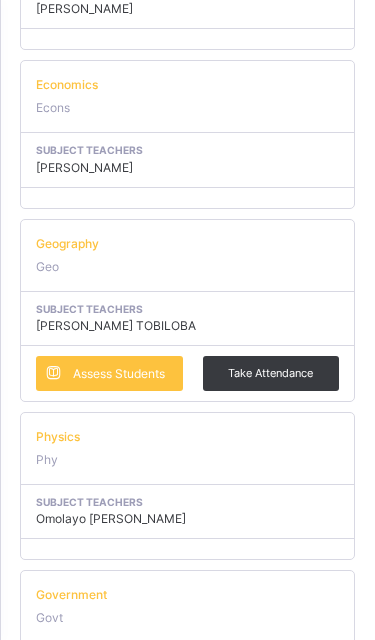 scroll, scrollTop: 1129, scrollLeft: 0, axis: vertical 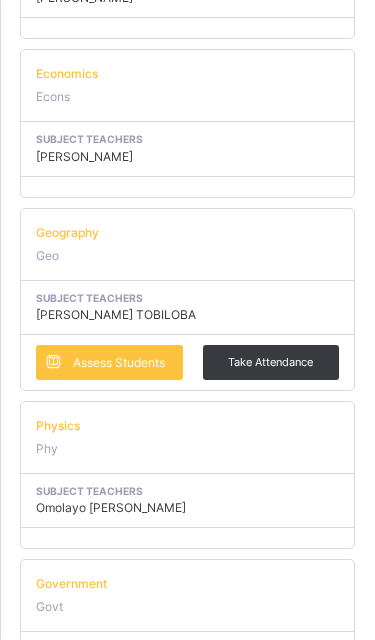 click on "Assess Students" at bounding box center (119, 363) 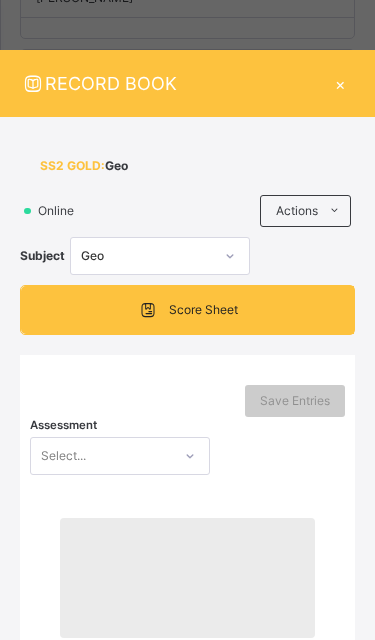 scroll, scrollTop: 1130, scrollLeft: 0, axis: vertical 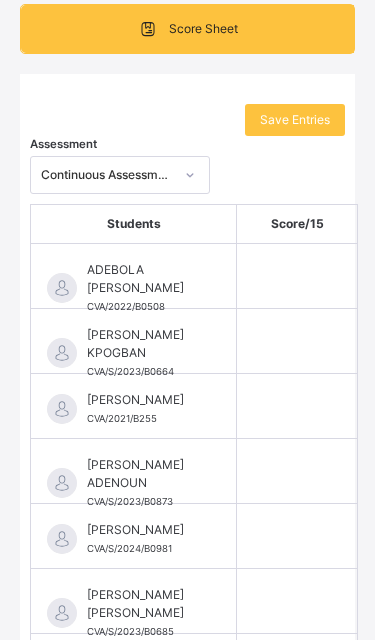type on "****" 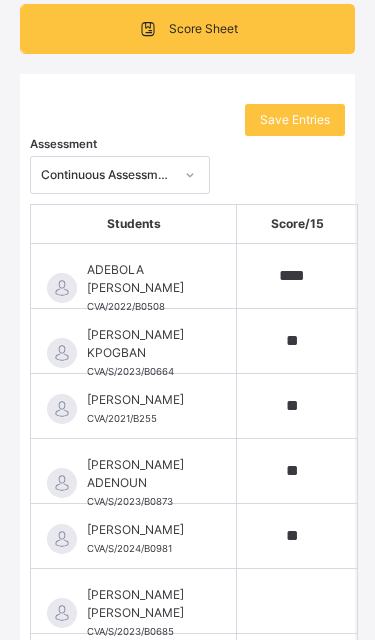 type on "**" 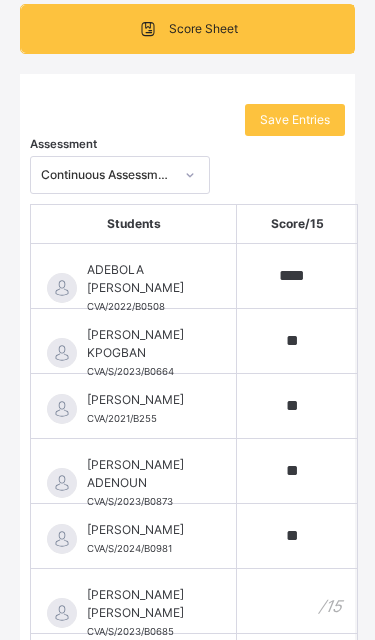 click at bounding box center (297, 601) 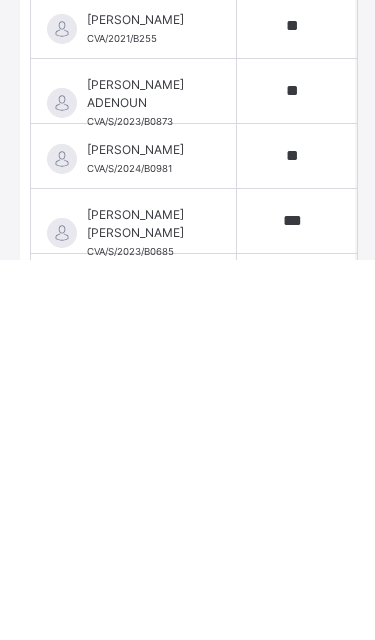 scroll, scrollTop: 1540, scrollLeft: 33, axis: both 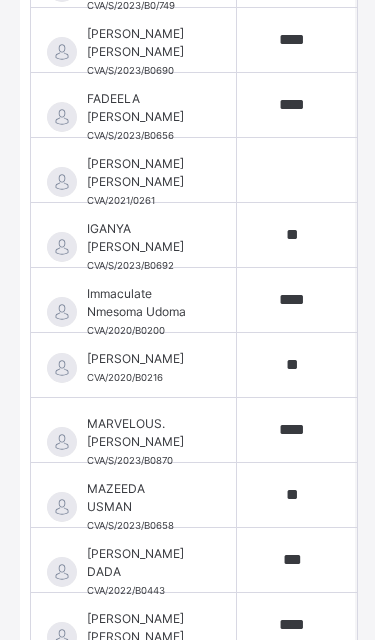 type on "***" 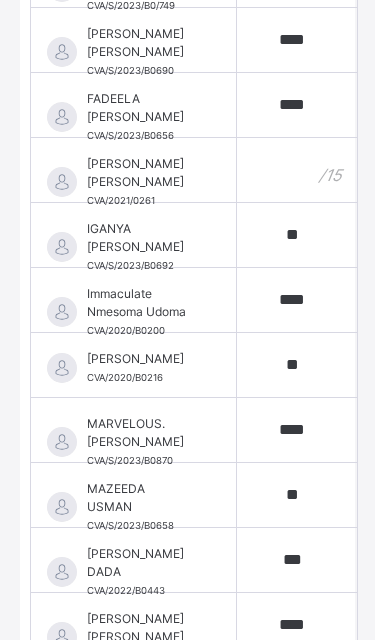 click at bounding box center [297, 170] 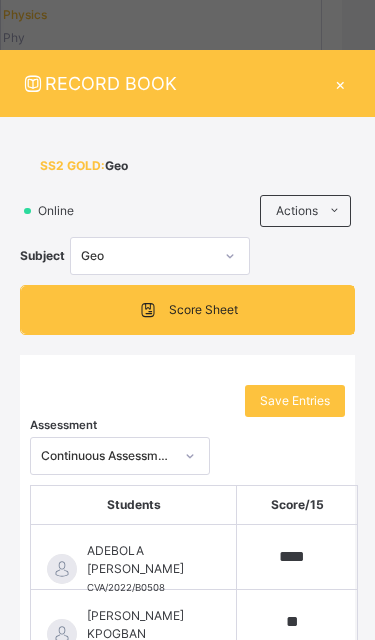 scroll, scrollTop: 0, scrollLeft: 0, axis: both 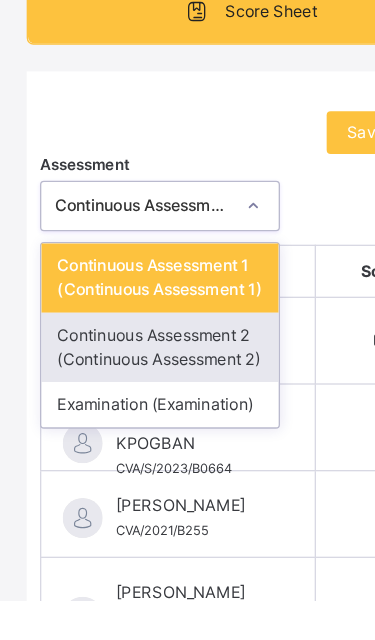 click on "Continuous Assessment 2 (Continuous Assessment 2)" at bounding box center (120, 450) 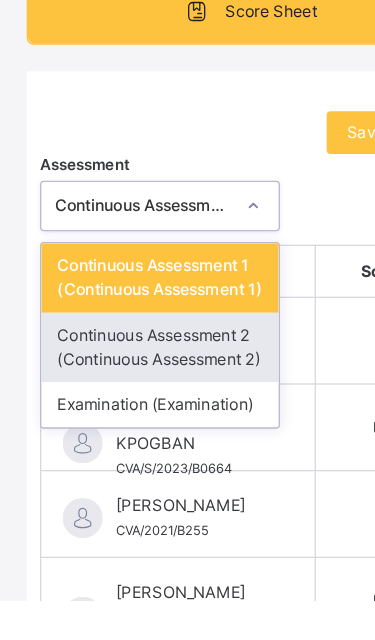 type on "**" 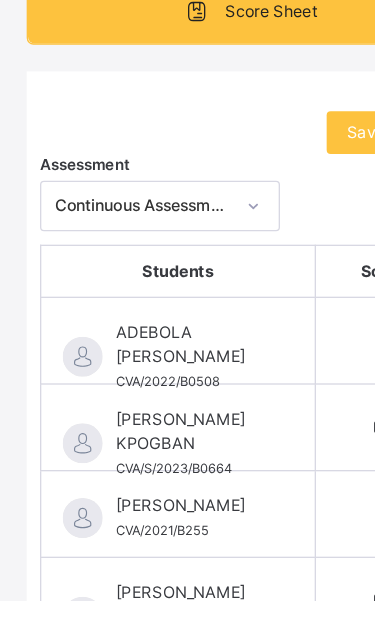 scroll, scrollTop: 1650, scrollLeft: 0, axis: vertical 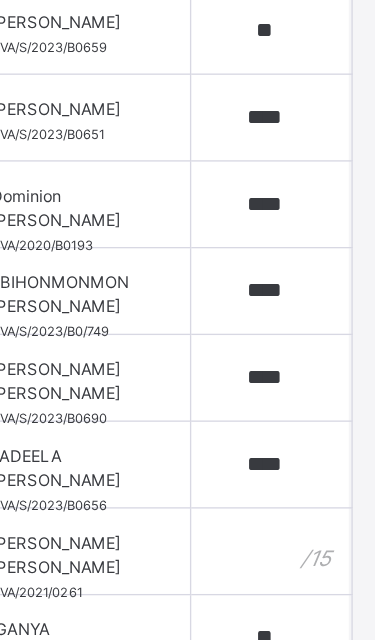 click at bounding box center [297, 492] 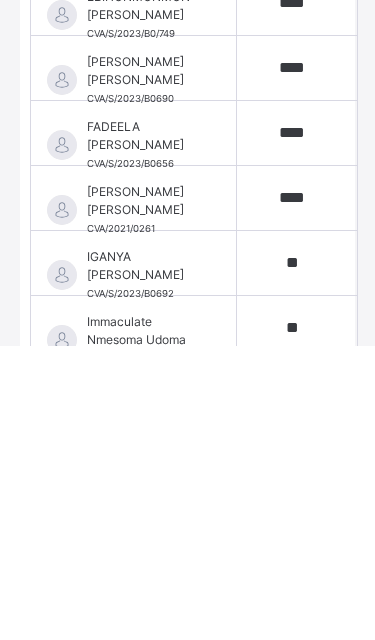 scroll, scrollTop: 1945, scrollLeft: 33, axis: both 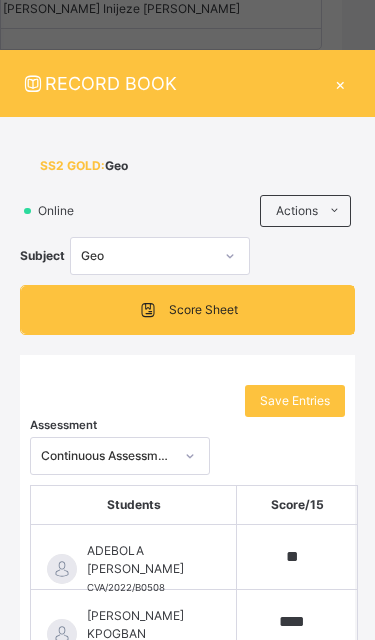 type on "****" 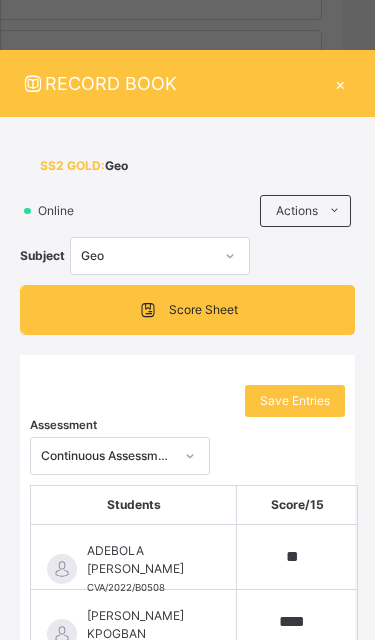 click on "Save Entries" at bounding box center [295, 401] 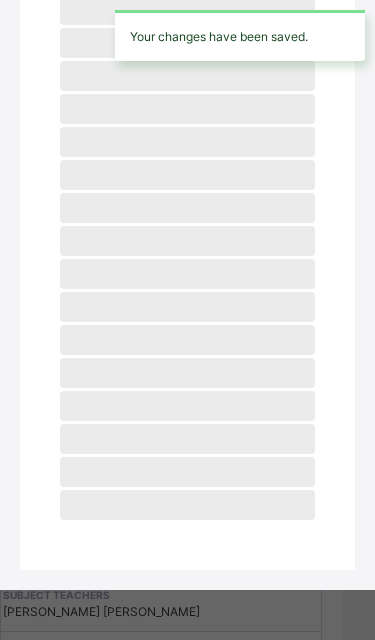 scroll, scrollTop: 1352, scrollLeft: 0, axis: vertical 